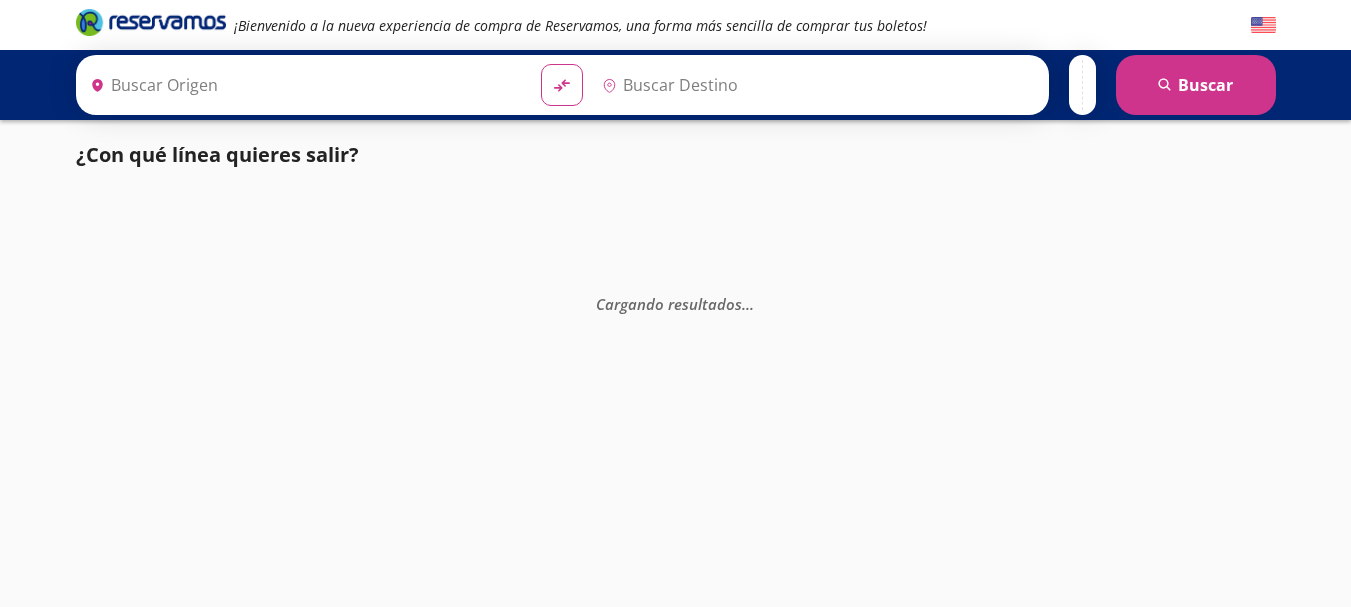 scroll, scrollTop: 0, scrollLeft: 0, axis: both 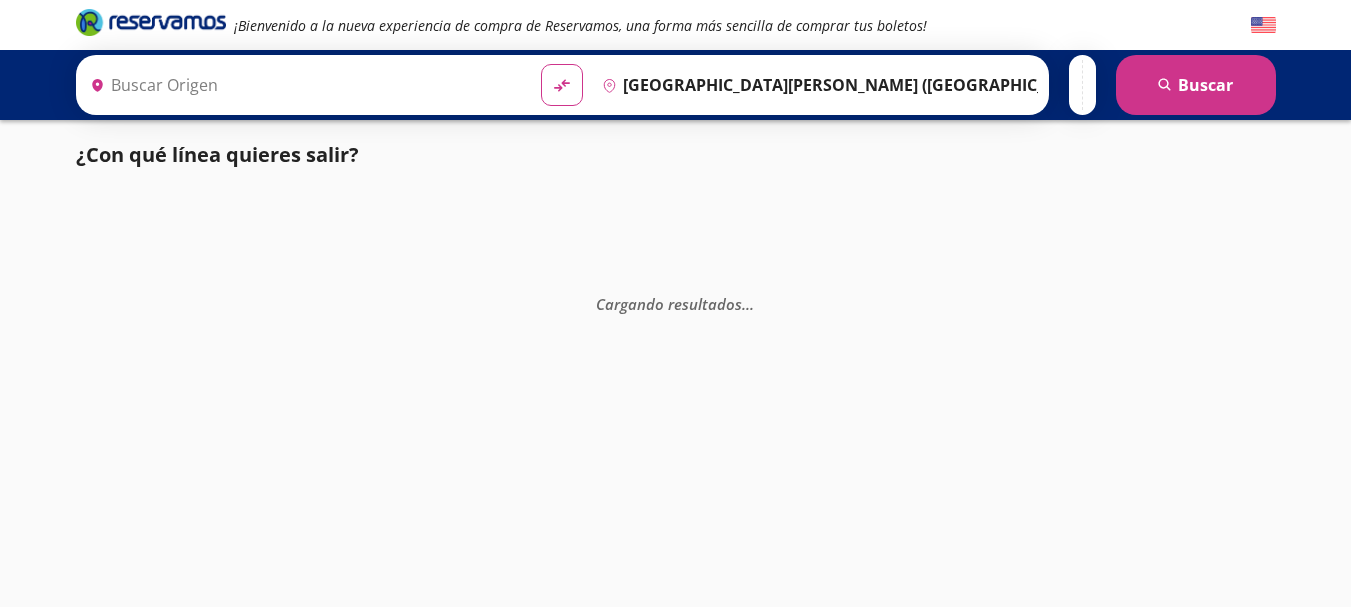 type on "[PERSON_NAME] de Querétaro, [GEOGRAPHIC_DATA]" 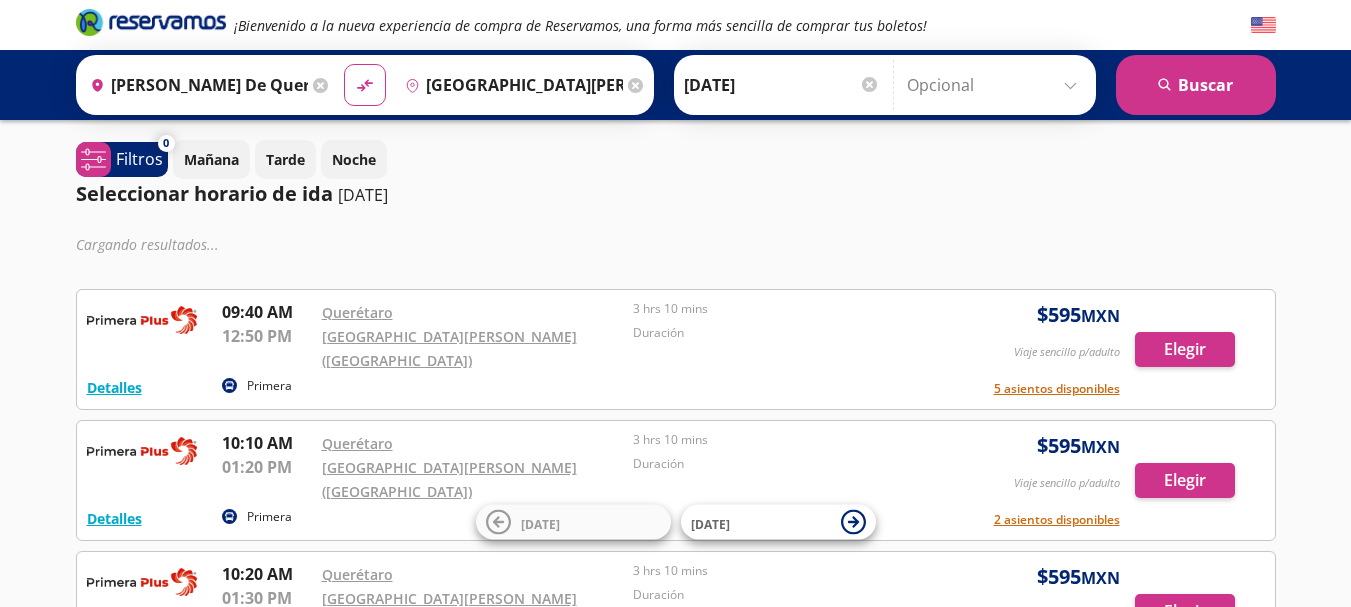 scroll, scrollTop: 0, scrollLeft: 0, axis: both 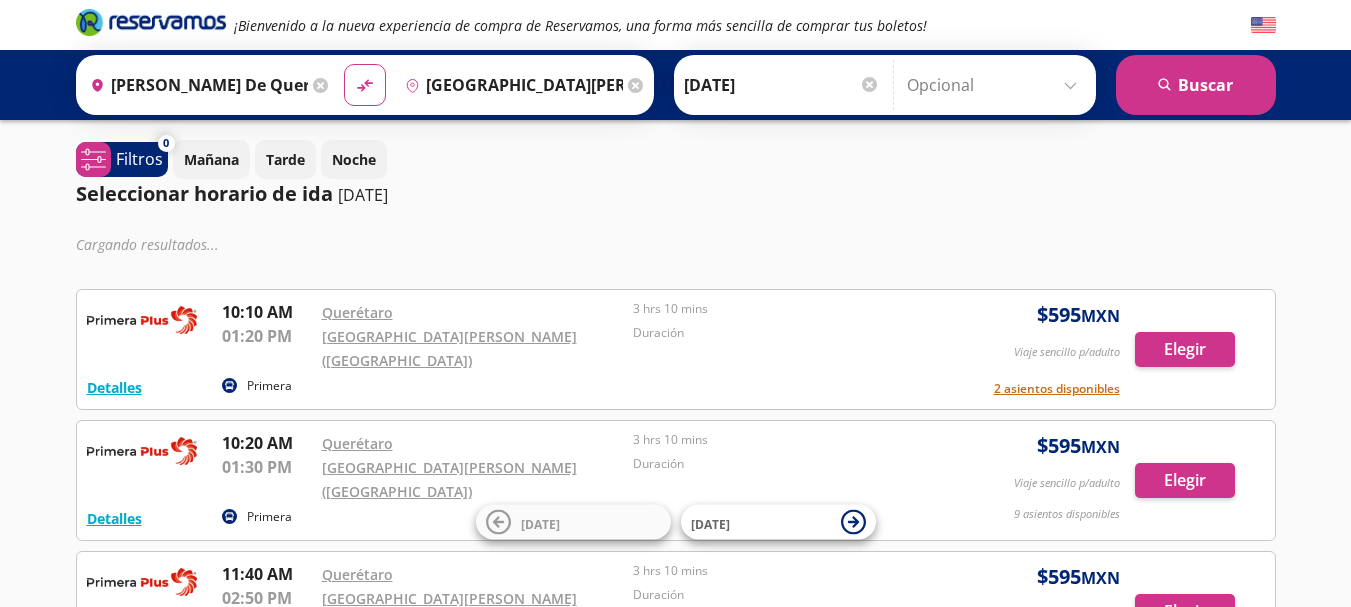 click on "[DATE]" at bounding box center [782, 85] 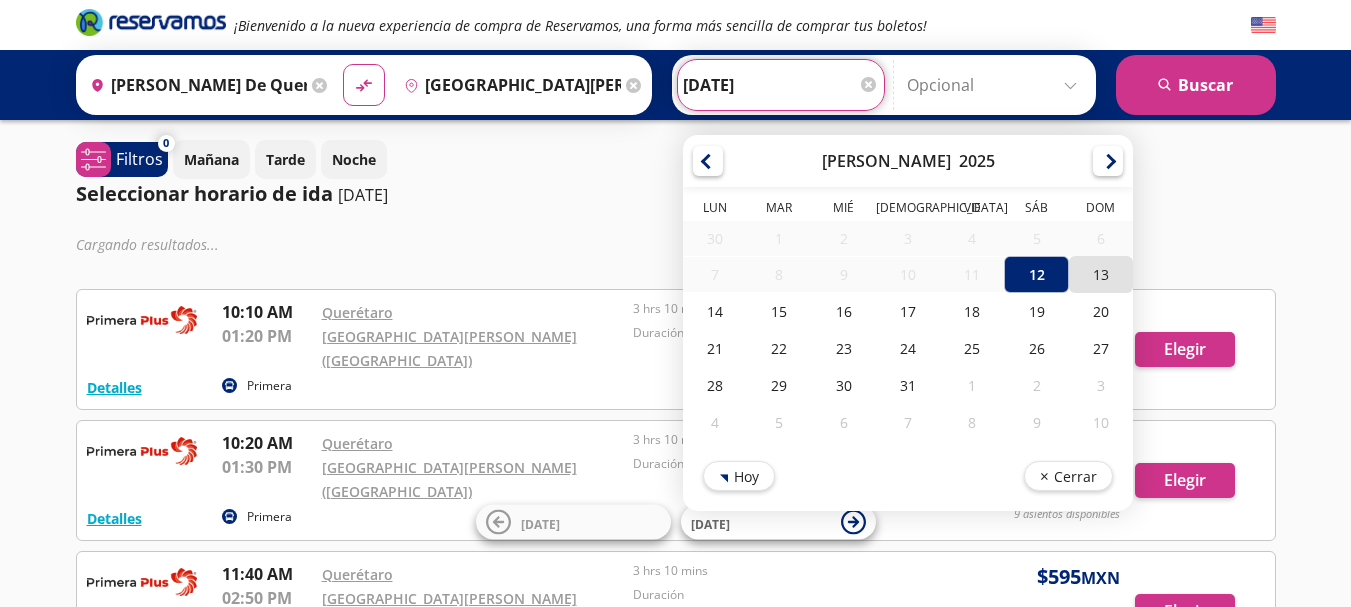 click on "13" at bounding box center (1100, 274) 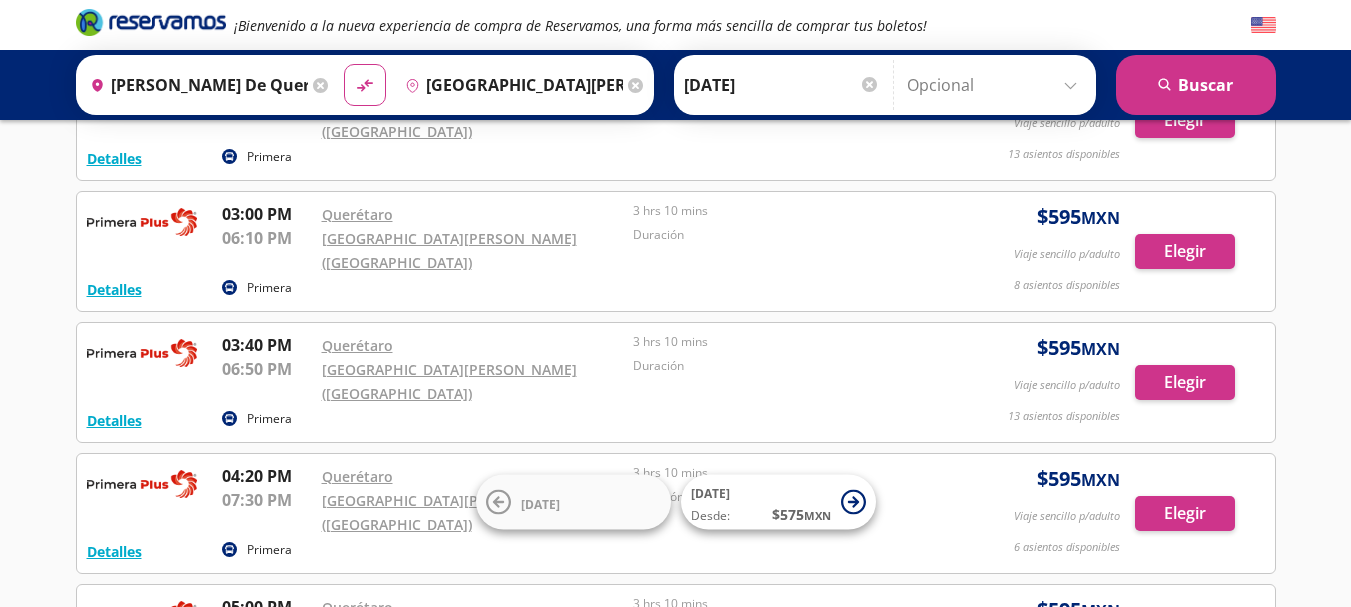 scroll, scrollTop: 0, scrollLeft: 0, axis: both 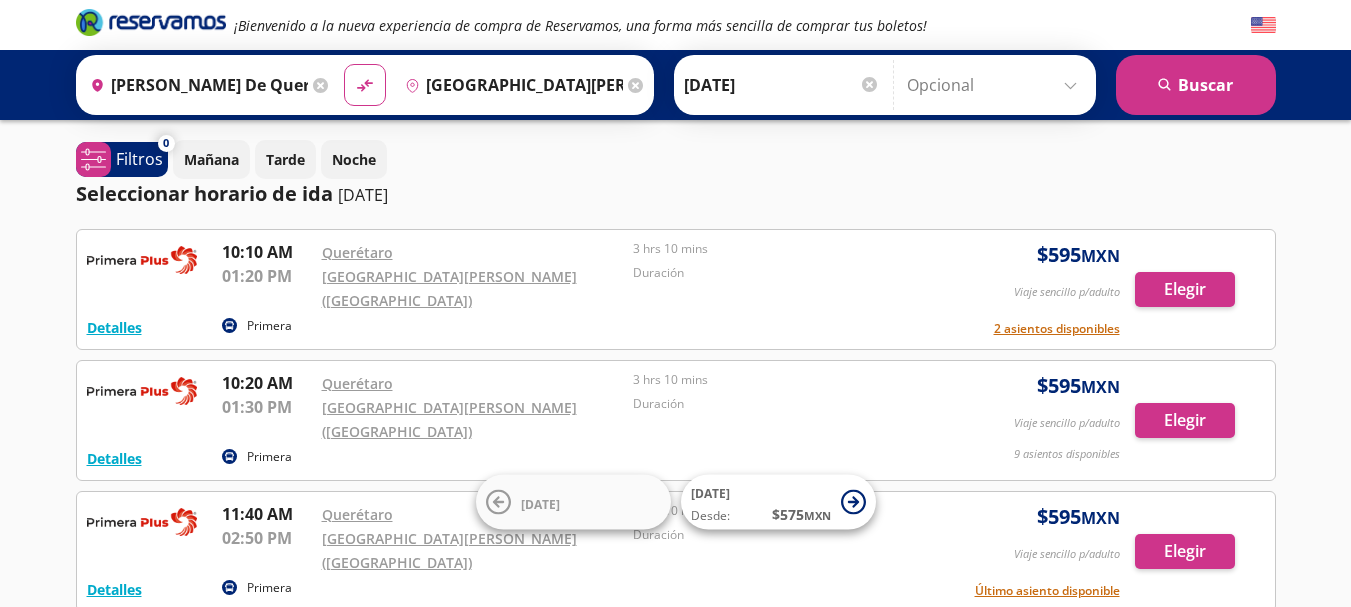 click on "[DATE]" at bounding box center [782, 85] 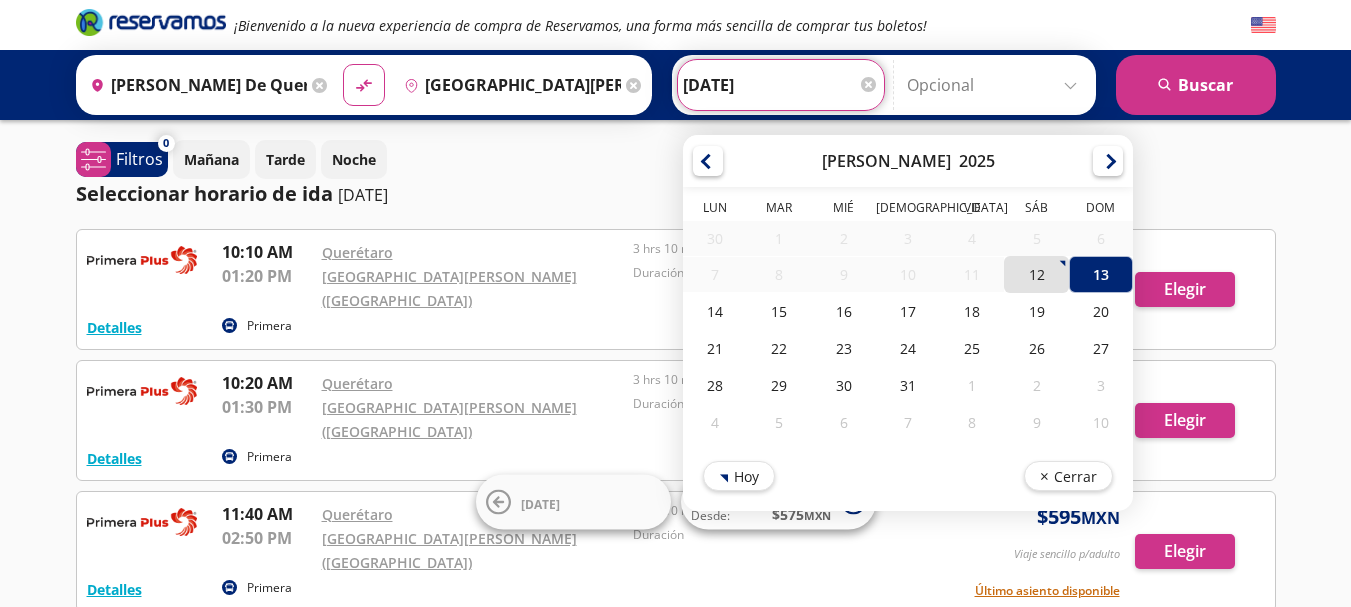 drag, startPoint x: 1023, startPoint y: 282, endPoint x: 1013, endPoint y: 280, distance: 10.198039 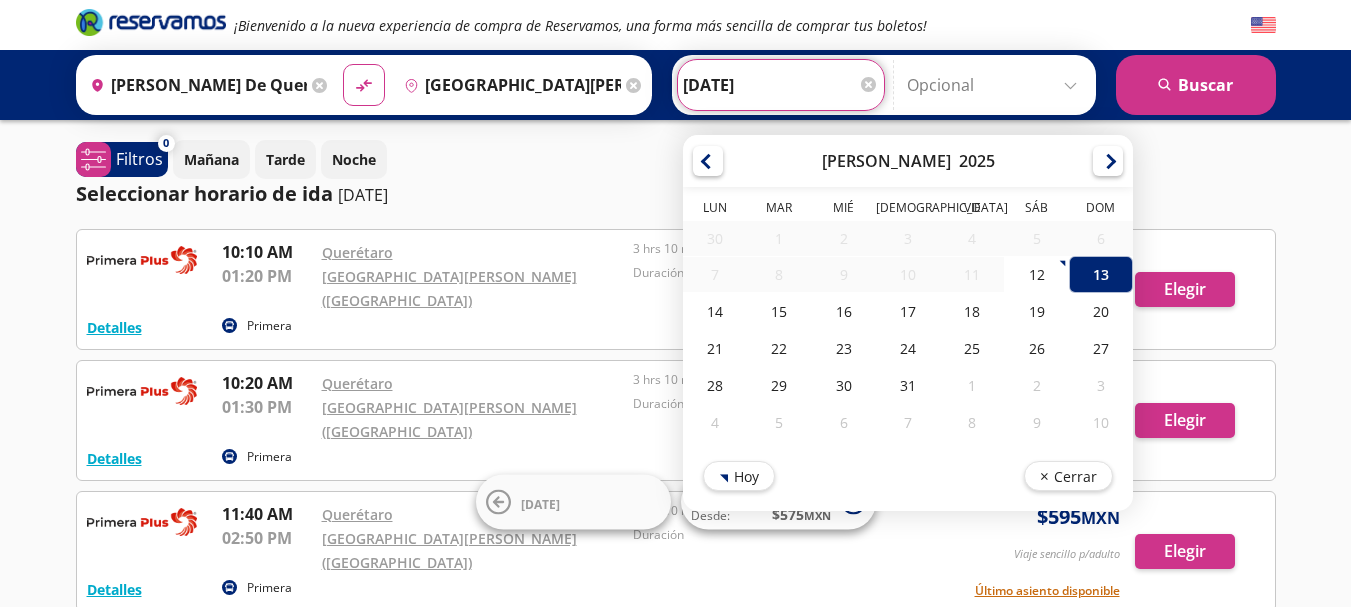 click on "12" at bounding box center (1036, 274) 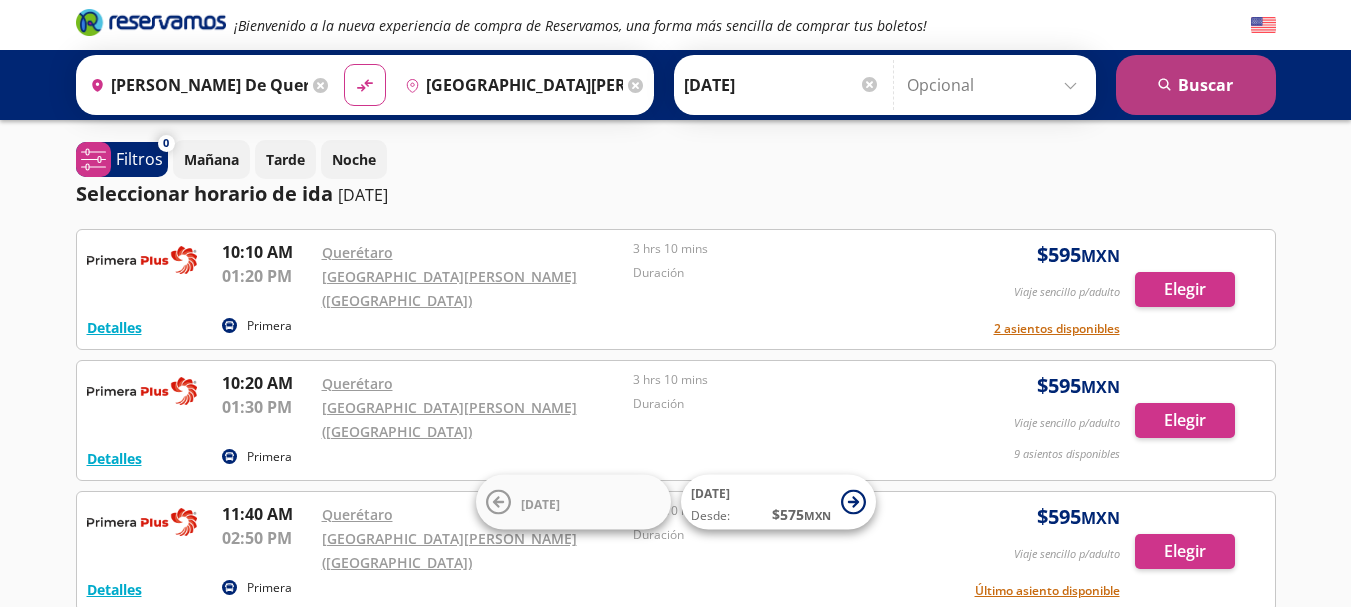click on "search
[GEOGRAPHIC_DATA]" at bounding box center (1196, 85) 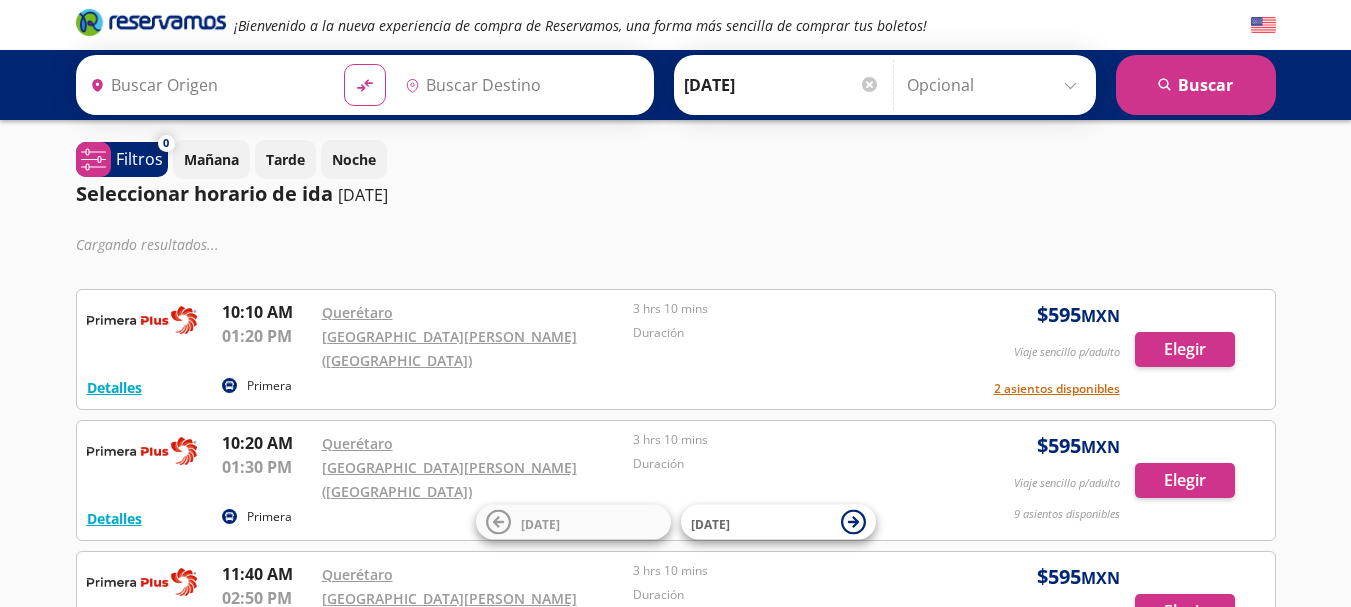 type on "[PERSON_NAME] de Querétaro, [GEOGRAPHIC_DATA]" 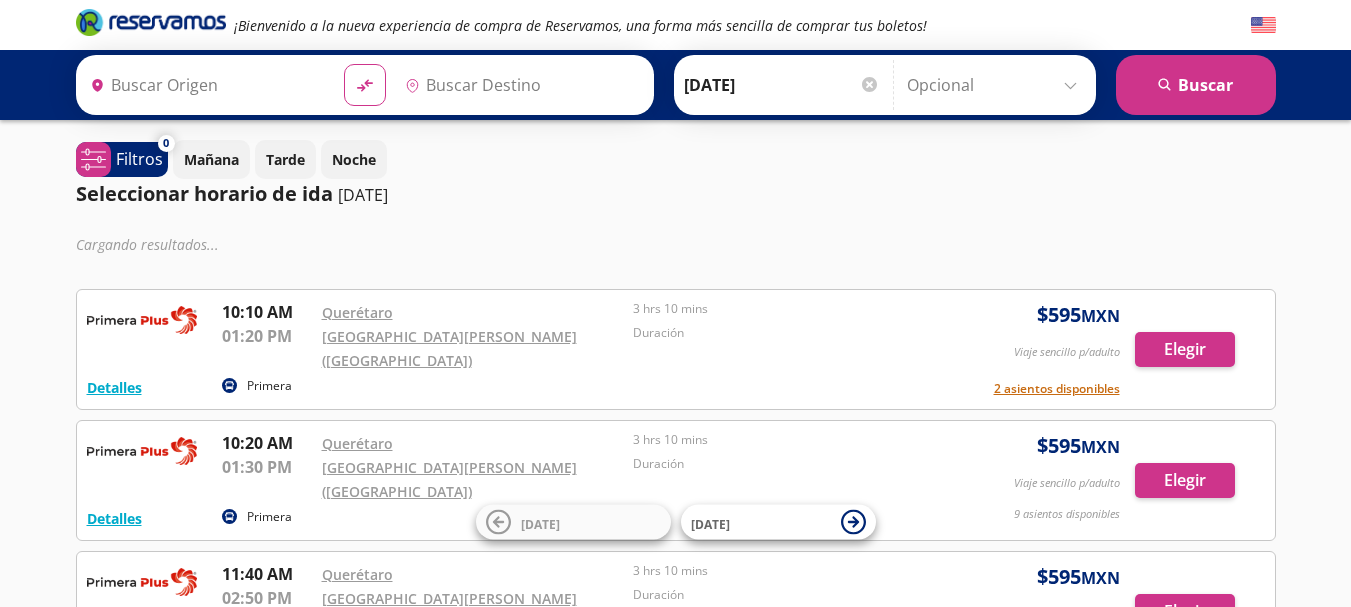 type on "[GEOGRAPHIC_DATA][PERSON_NAME] ([GEOGRAPHIC_DATA]), [GEOGRAPHIC_DATA]" 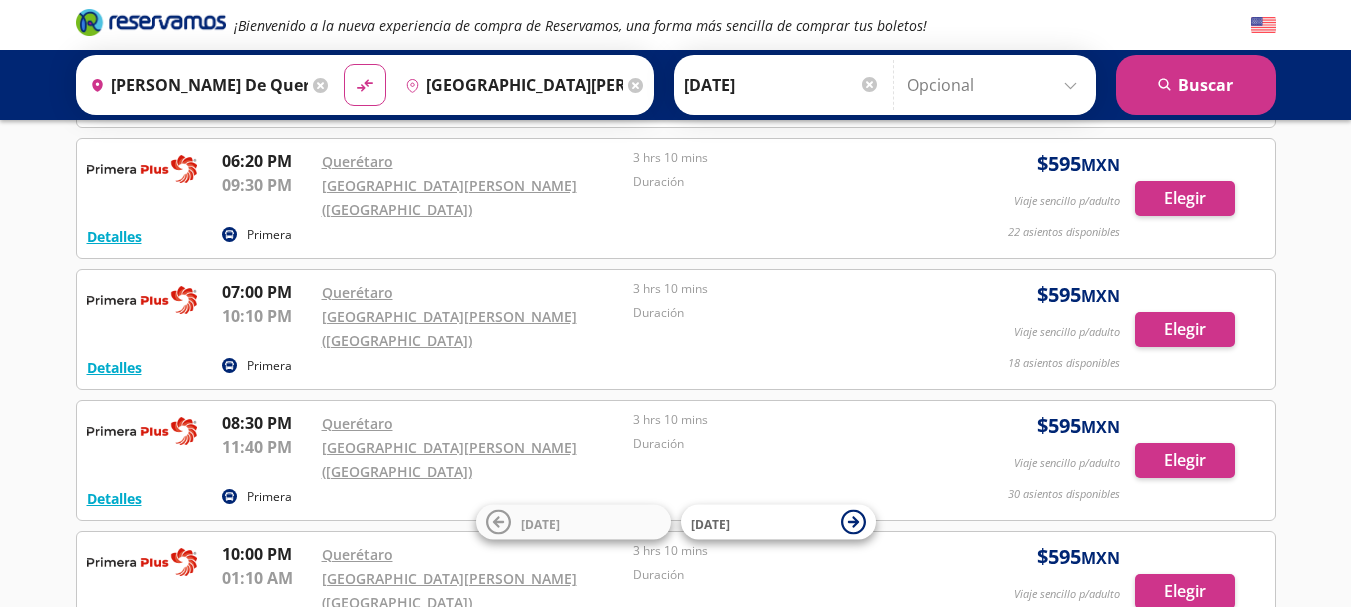 scroll, scrollTop: 1875, scrollLeft: 0, axis: vertical 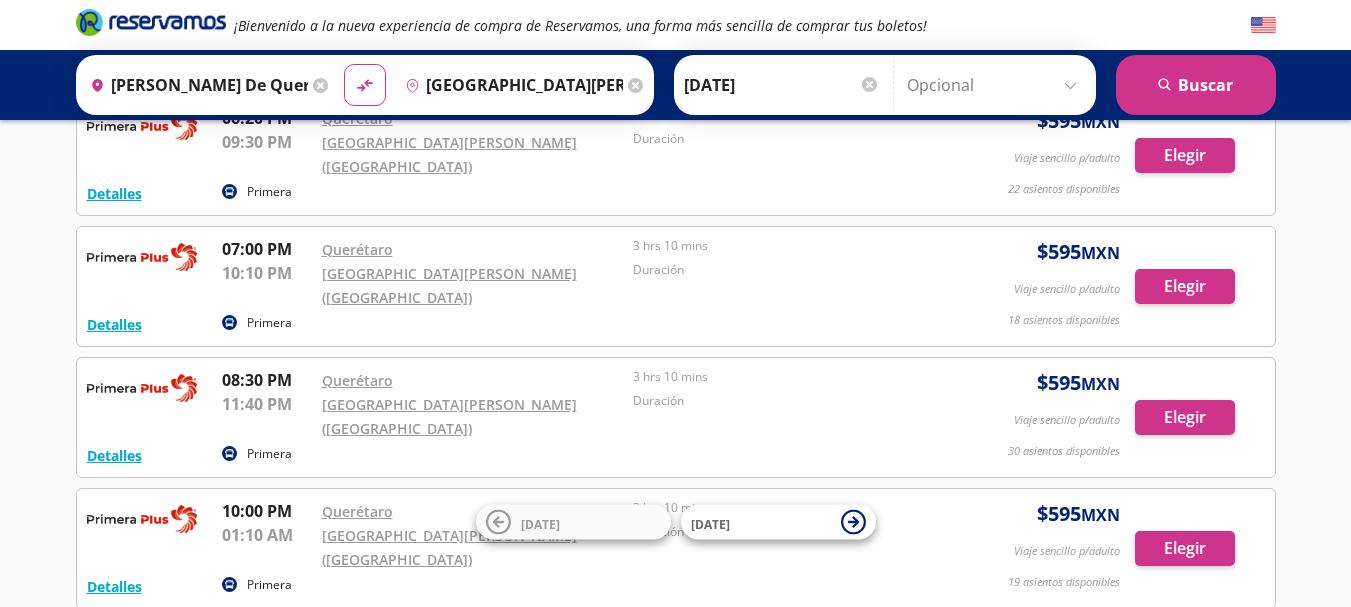 click on "Elegir" at bounding box center (1185, 810) 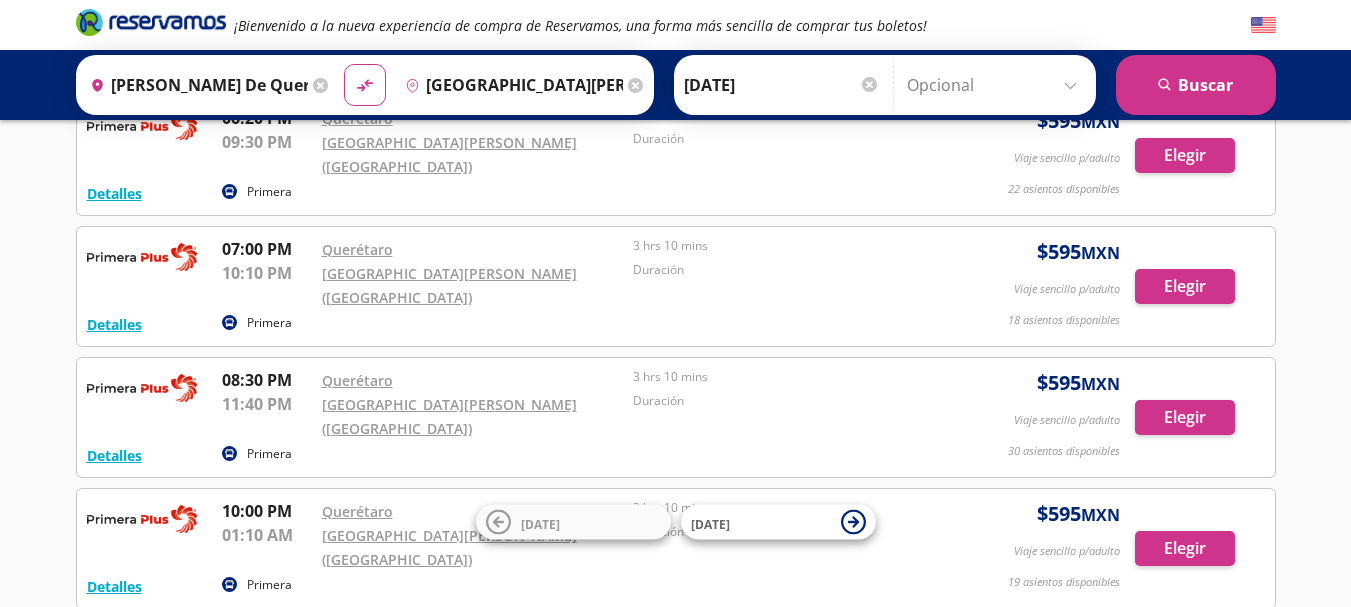 scroll, scrollTop: 0, scrollLeft: 0, axis: both 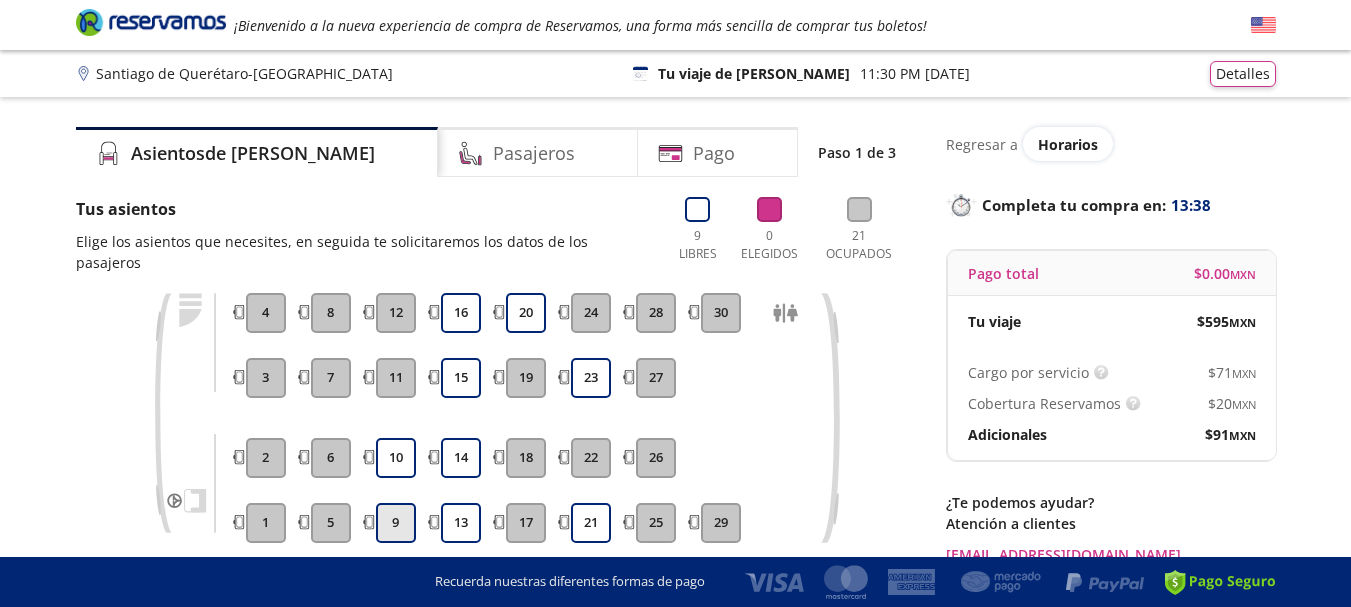 click on "9" at bounding box center (396, 523) 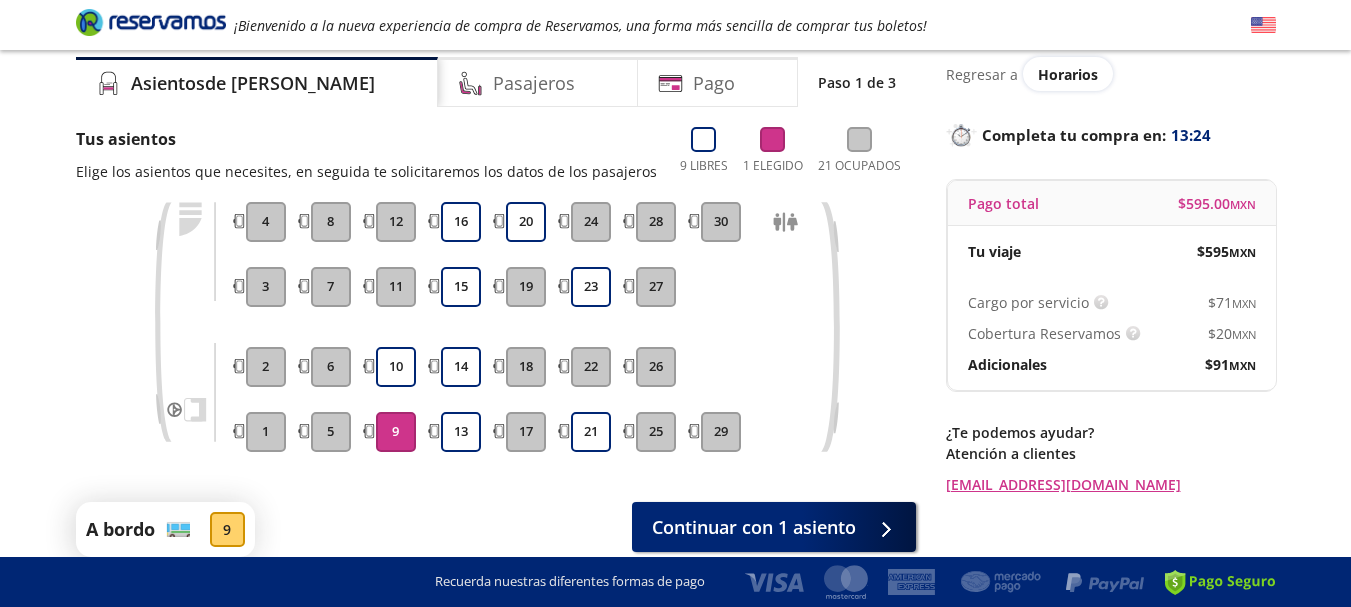 scroll, scrollTop: 68, scrollLeft: 0, axis: vertical 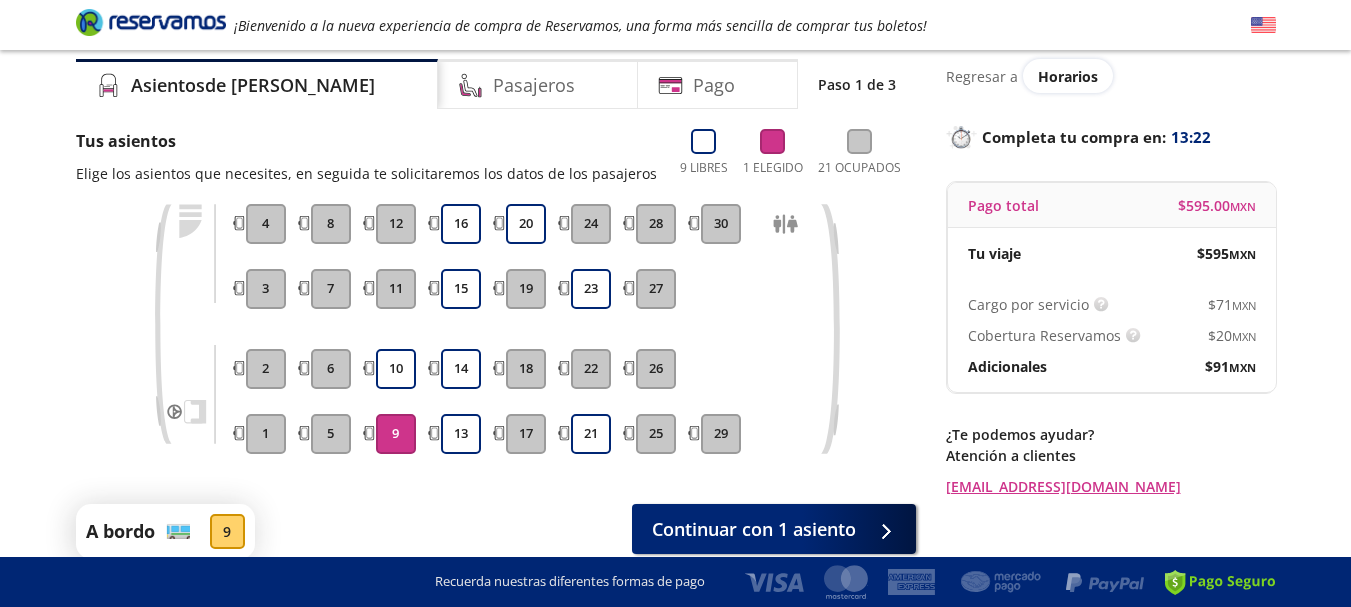 click on "9" at bounding box center [396, 434] 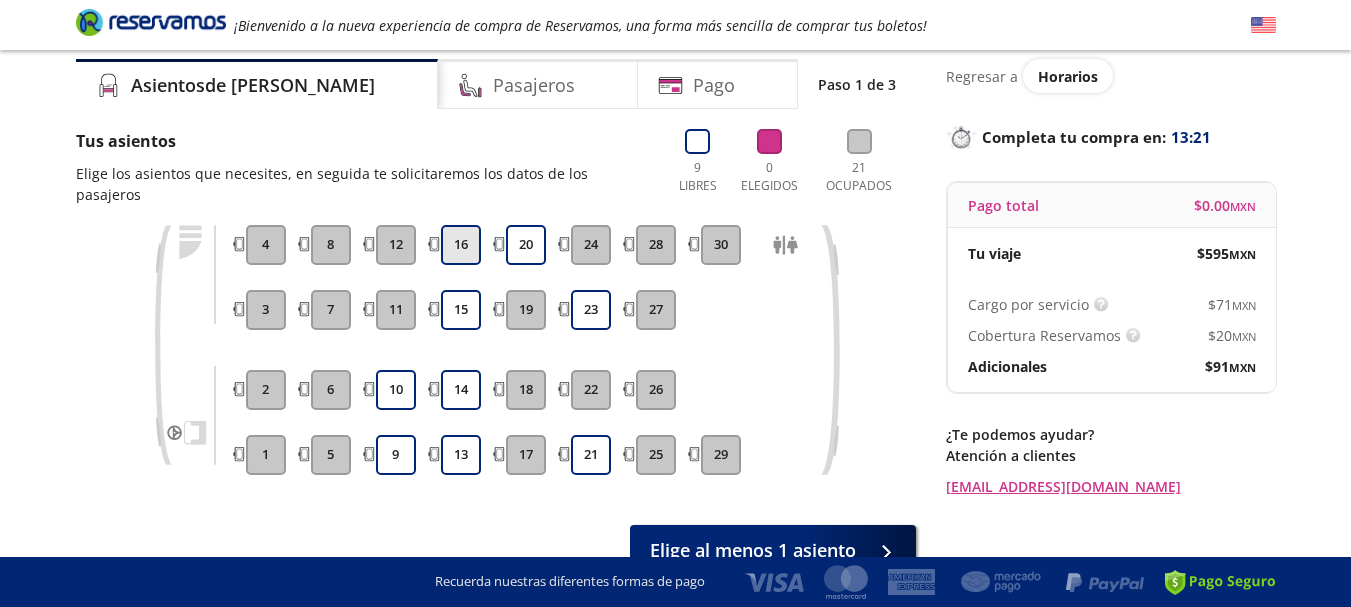 click on "16" at bounding box center (461, 245) 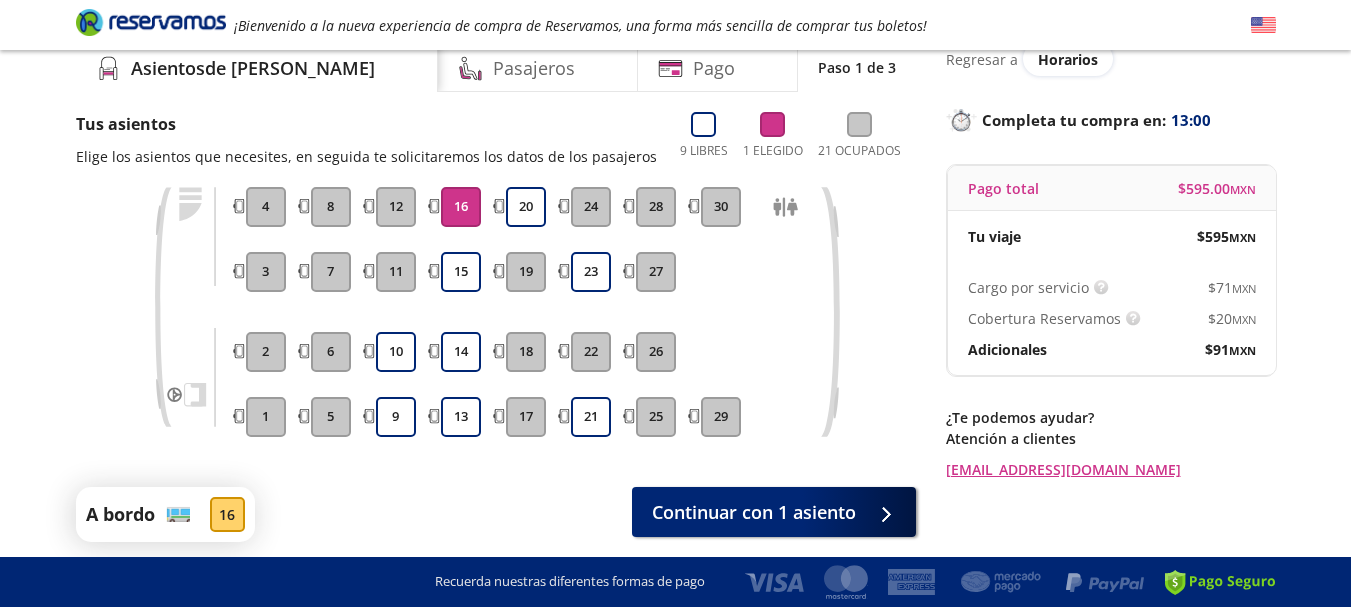 scroll, scrollTop: 98, scrollLeft: 0, axis: vertical 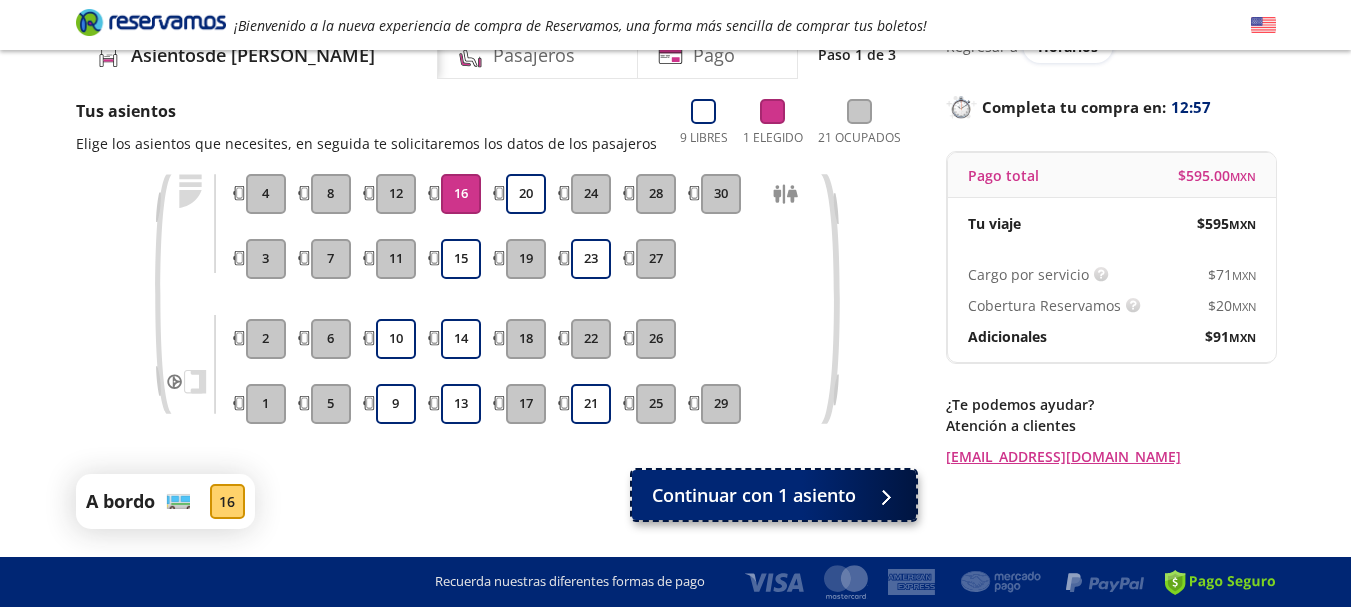 click at bounding box center [884, 495] 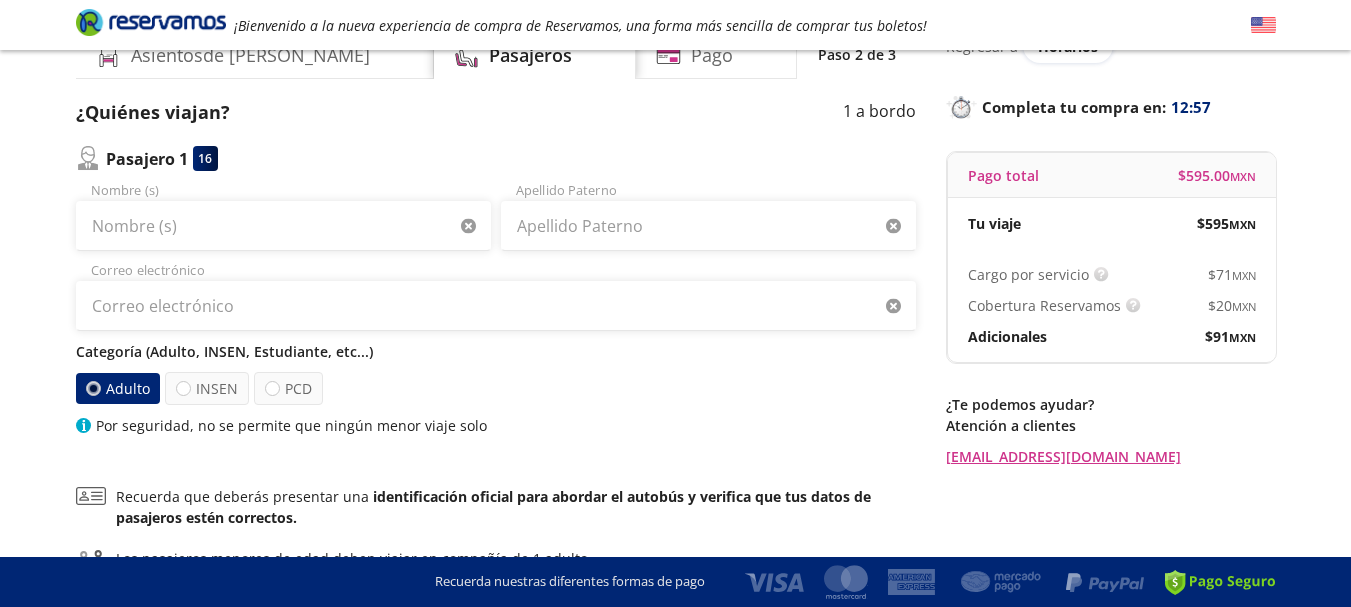 scroll, scrollTop: 0, scrollLeft: 0, axis: both 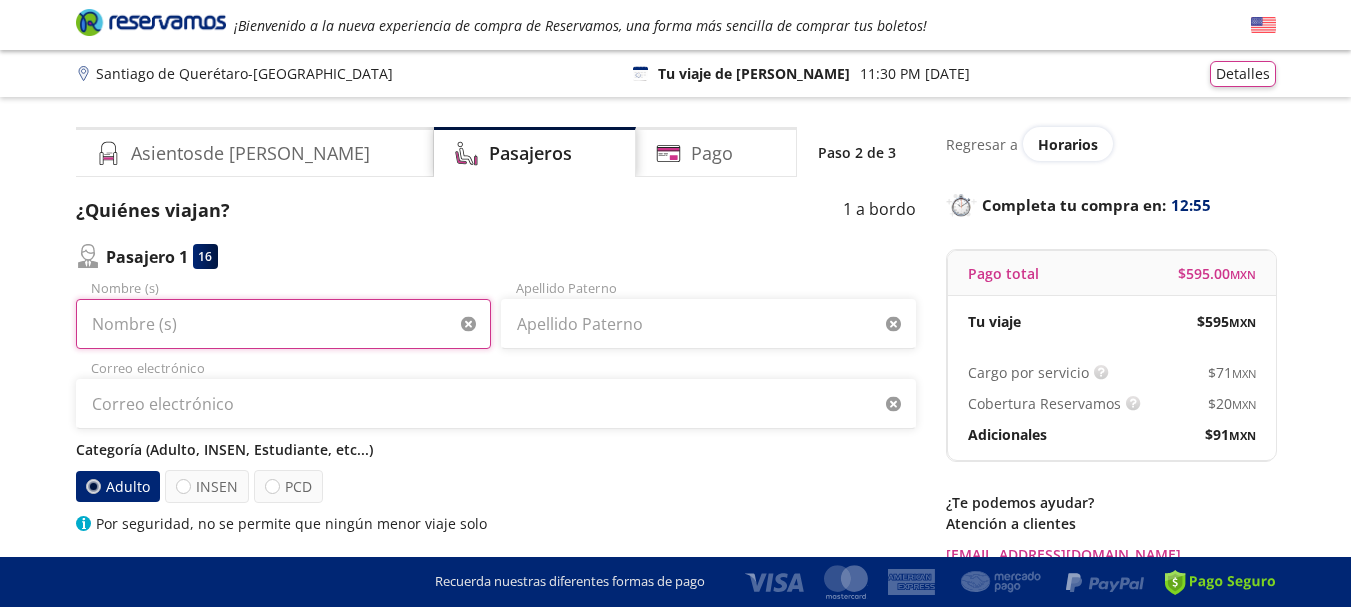 click on "Nombre (s)" at bounding box center [283, 324] 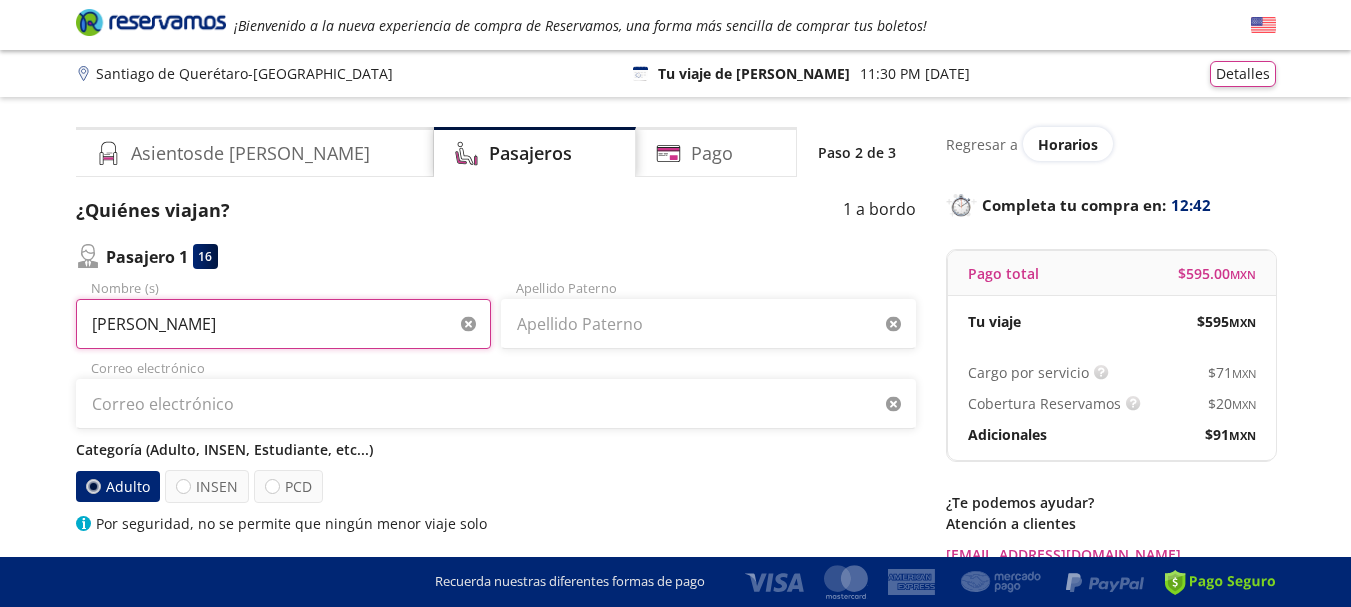 type on "[PERSON_NAME]" 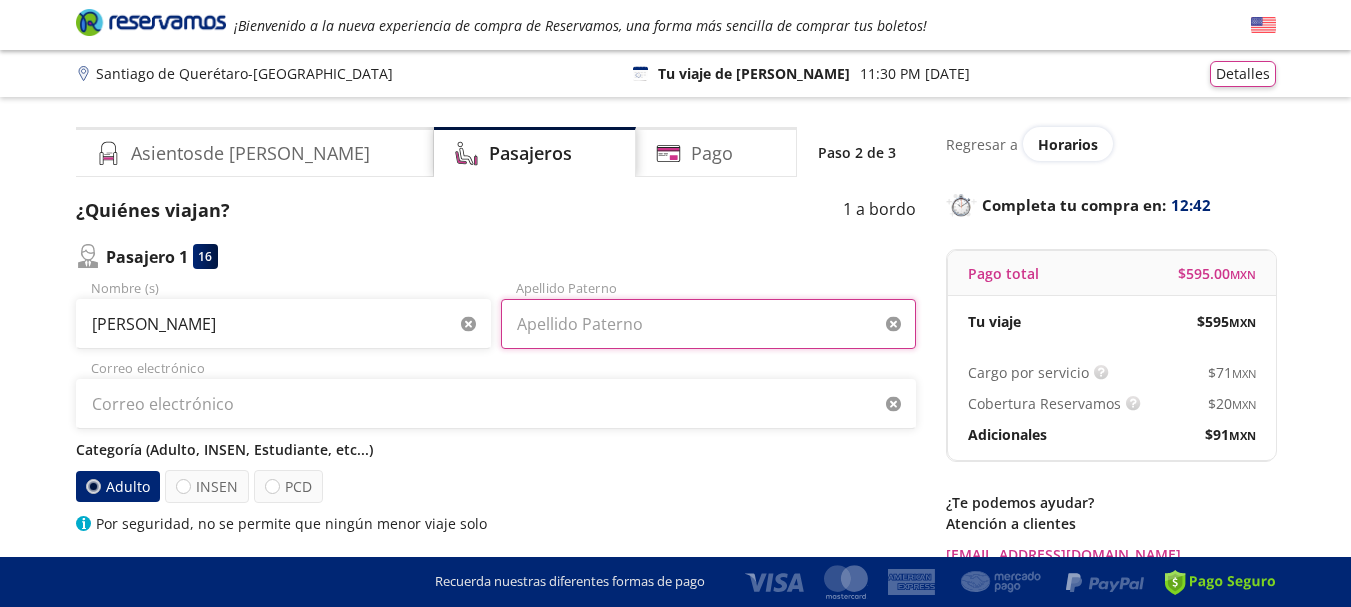 click on "Apellido Paterno" at bounding box center (708, 324) 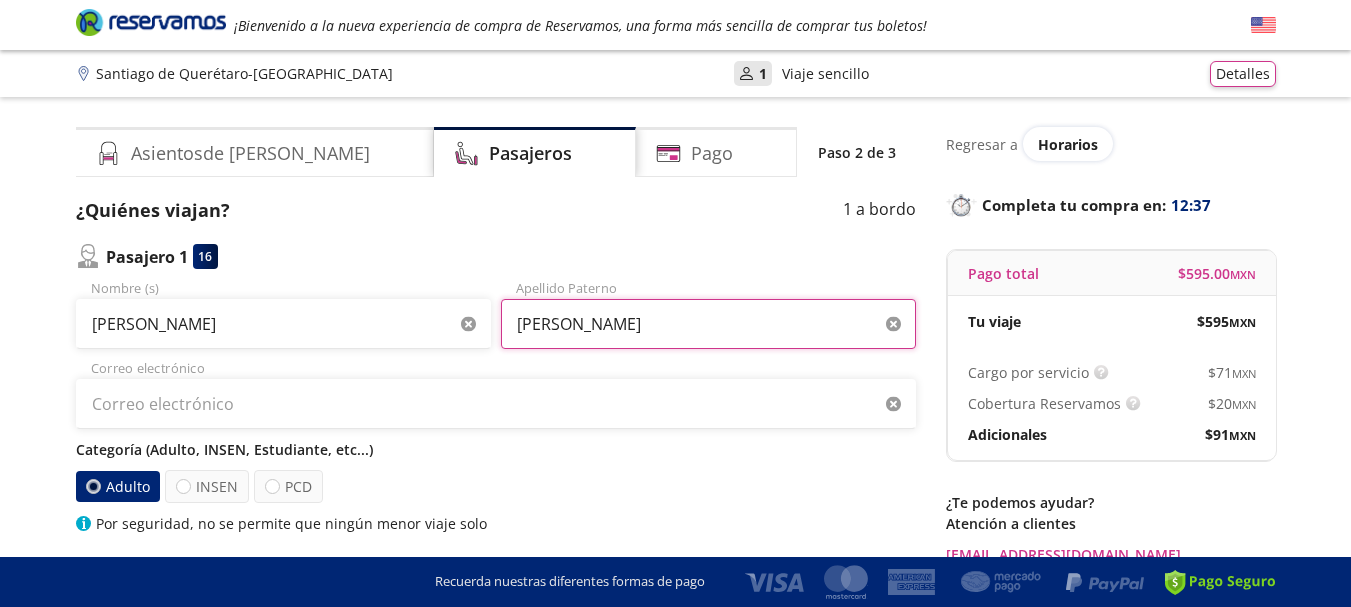 type on "[PERSON_NAME]" 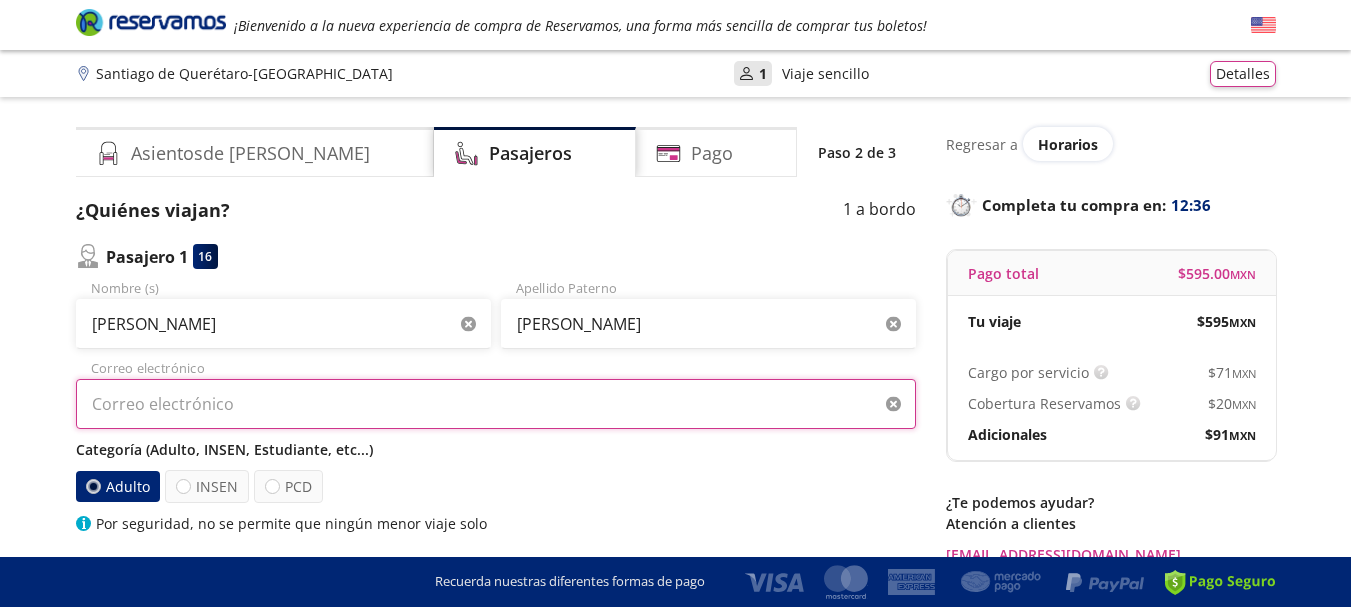 click on "Correo electrónico" at bounding box center [496, 404] 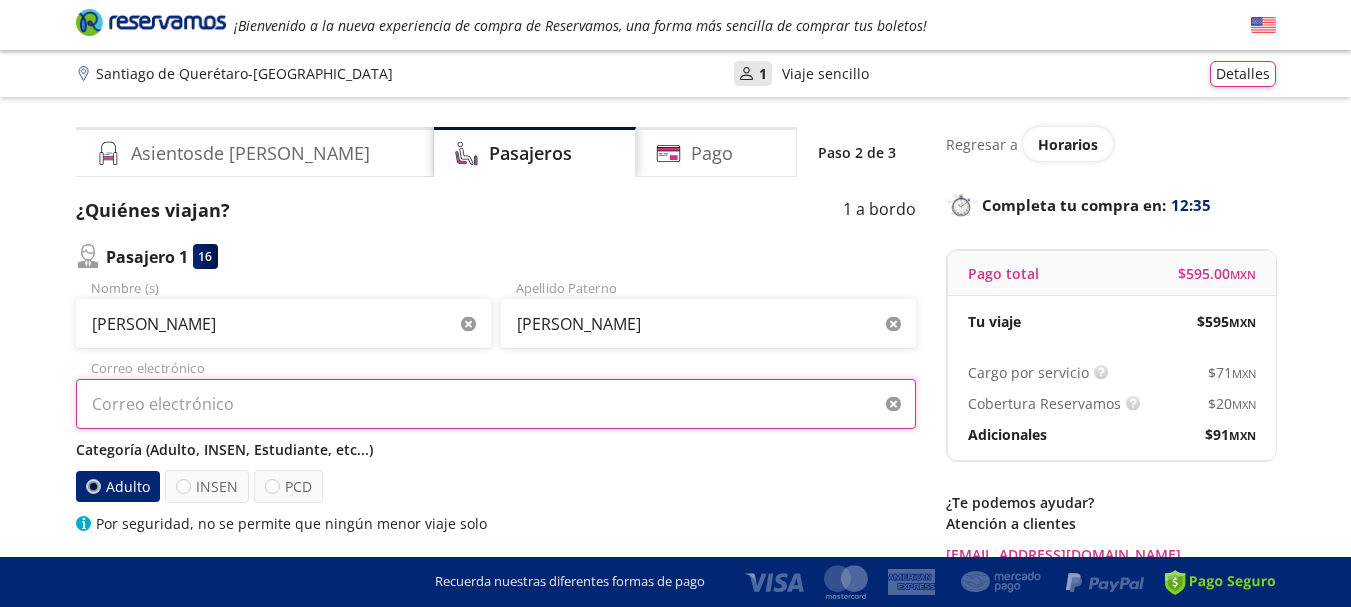 type on "[EMAIL_ADDRESS][DOMAIN_NAME]" 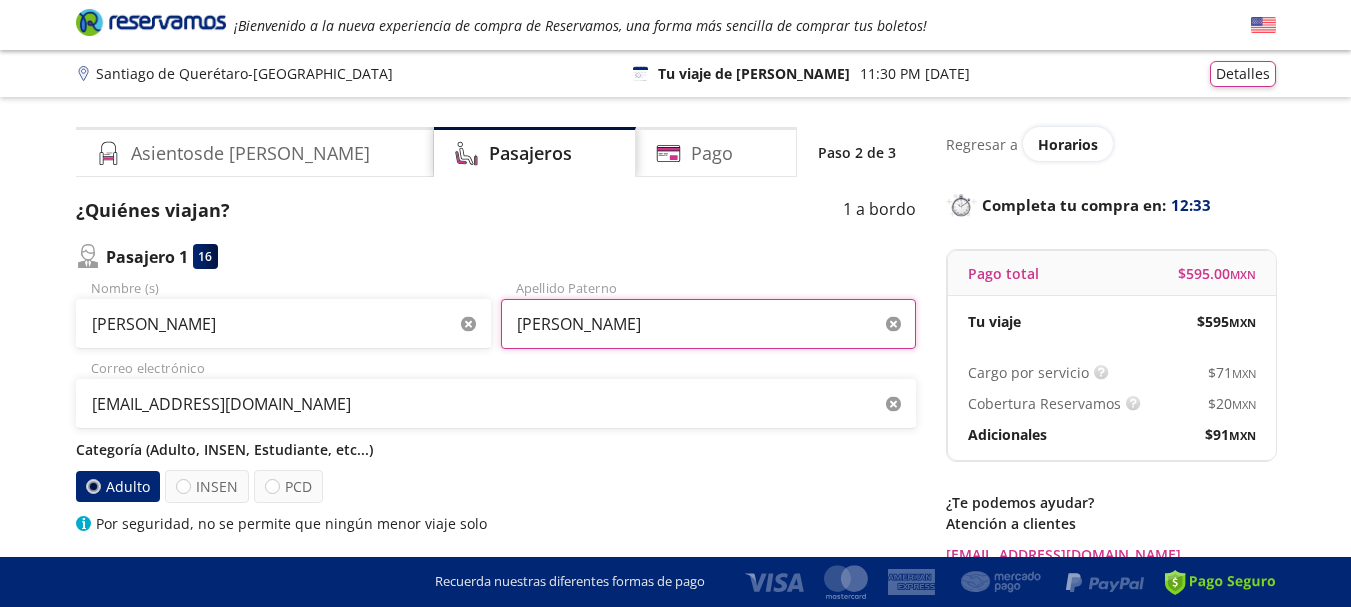 click on "[PERSON_NAME]" at bounding box center (708, 324) 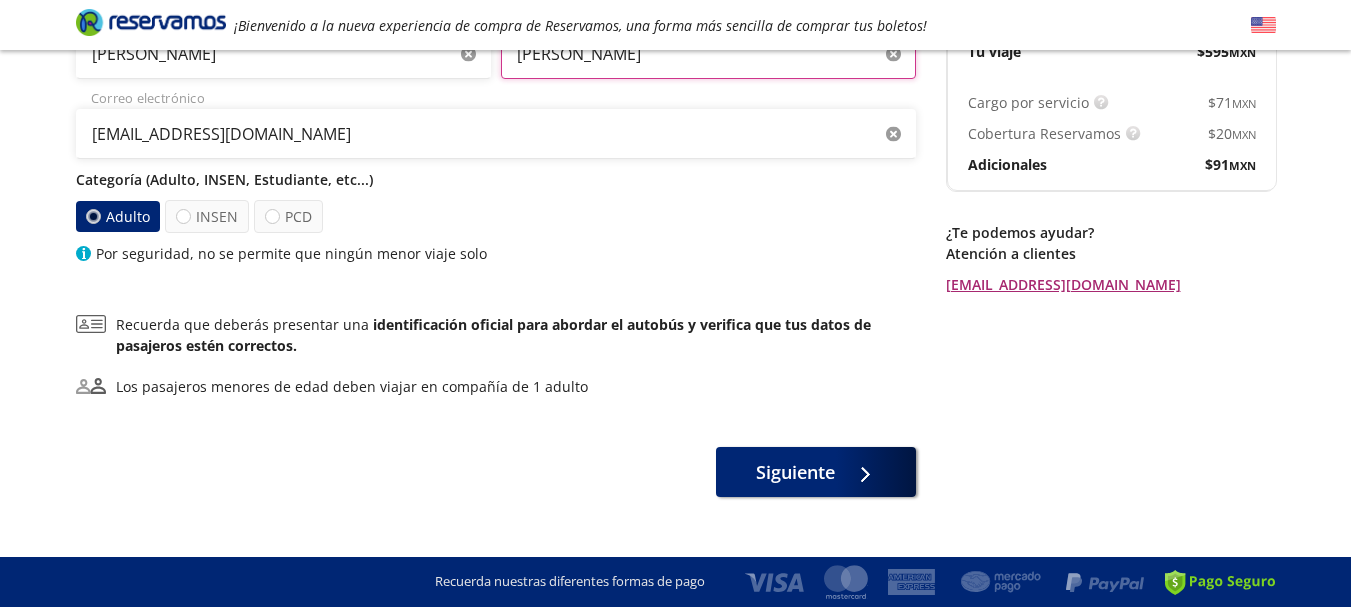 scroll, scrollTop: 300, scrollLeft: 0, axis: vertical 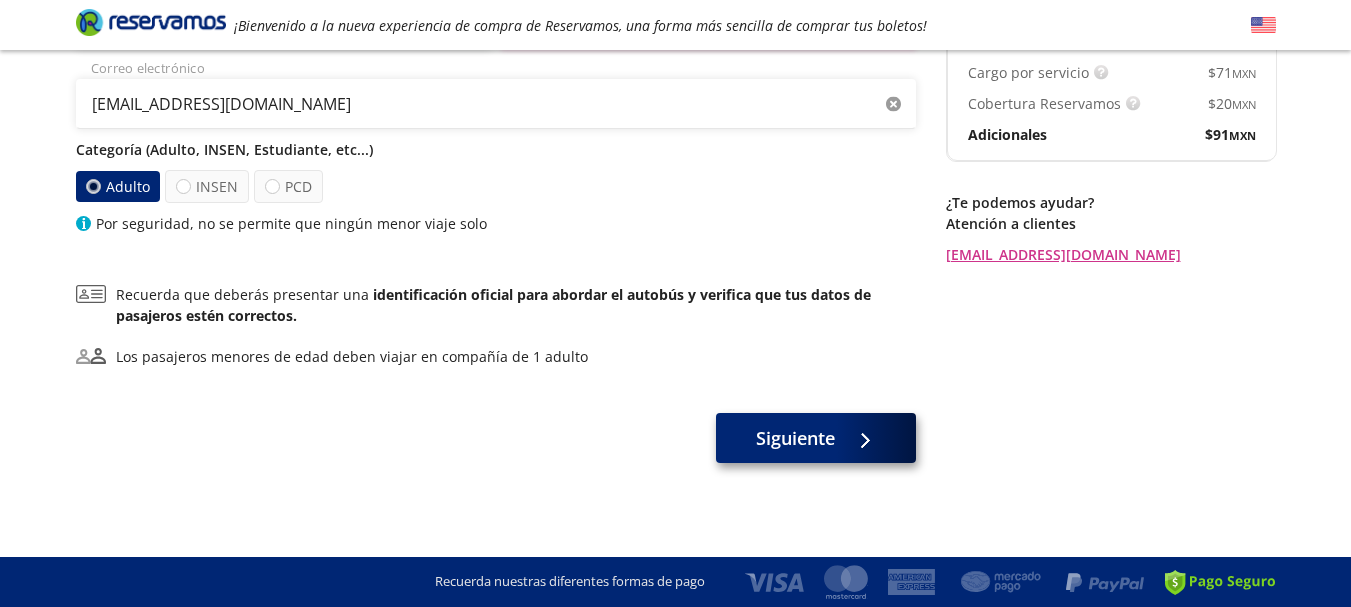 type on "[PERSON_NAME]" 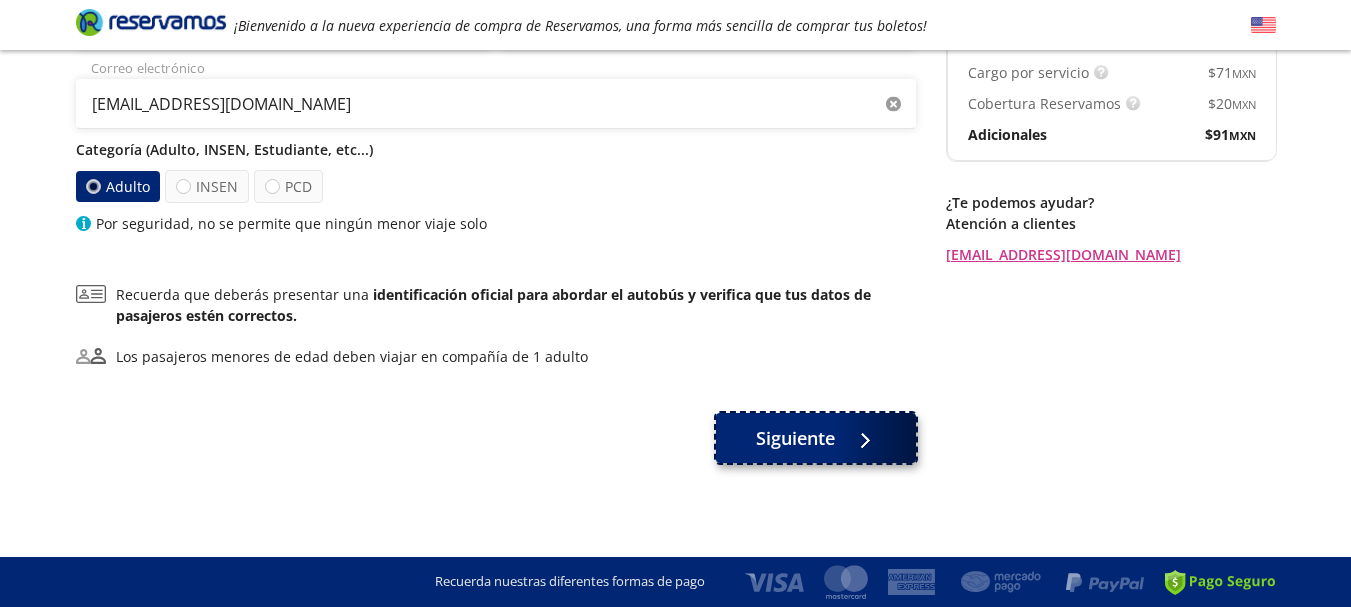 click on "Siguiente" at bounding box center (795, 438) 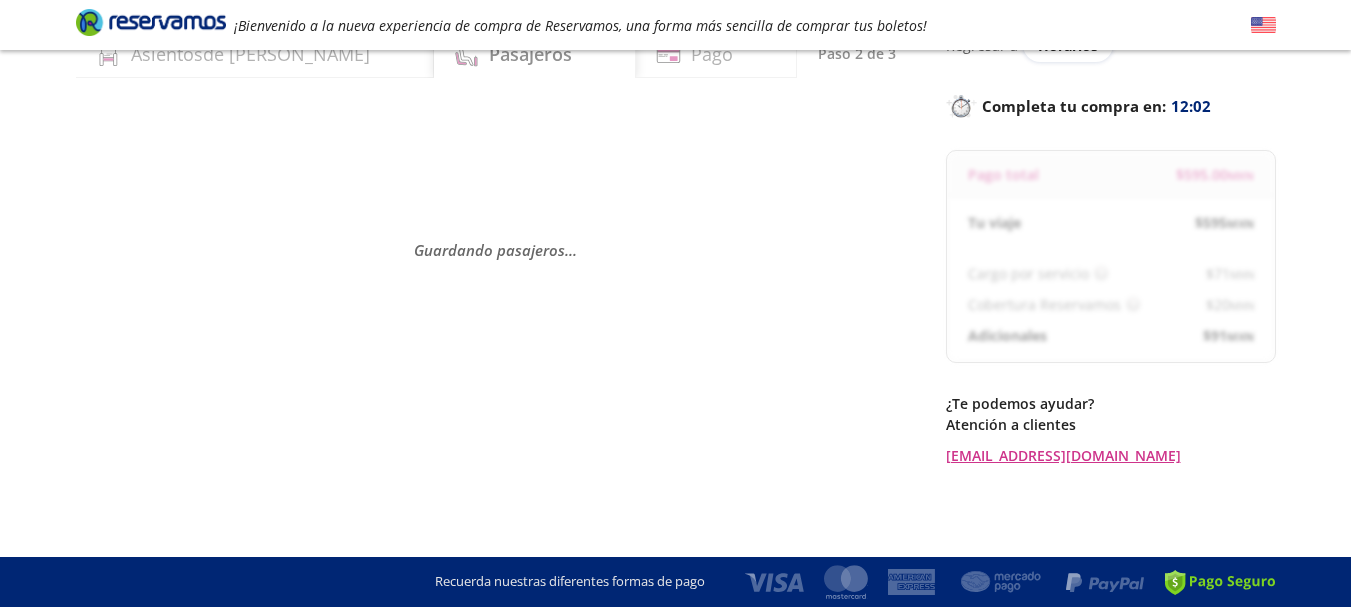 scroll, scrollTop: 35, scrollLeft: 0, axis: vertical 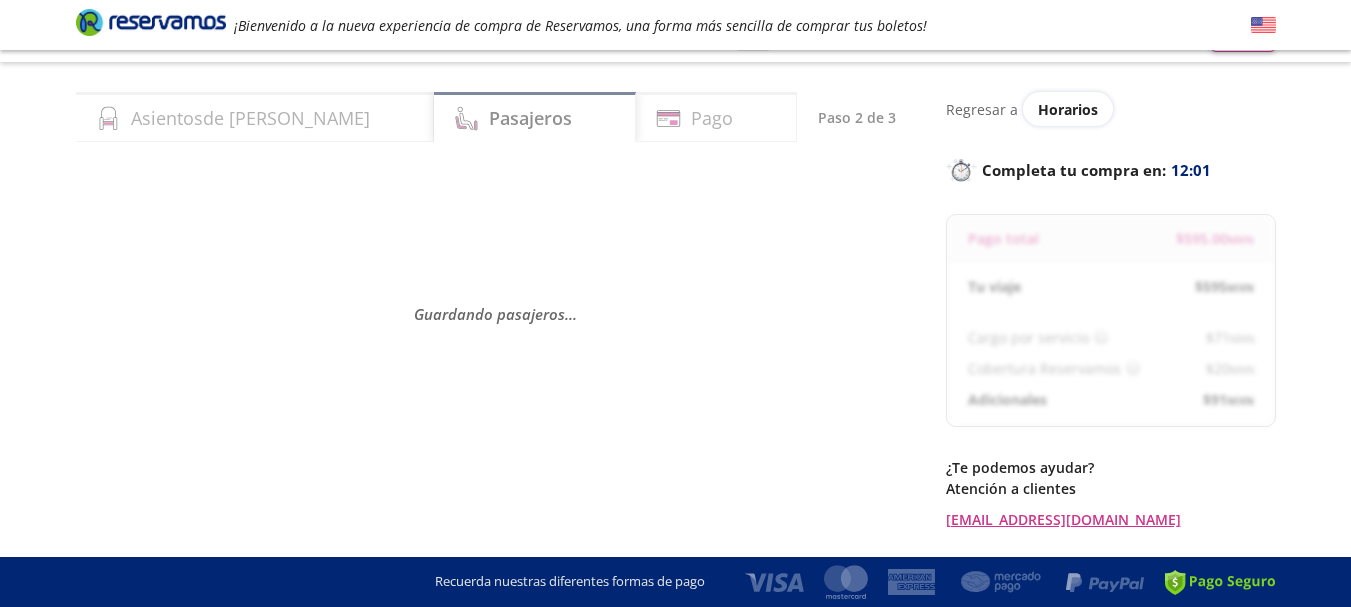 select on "MX" 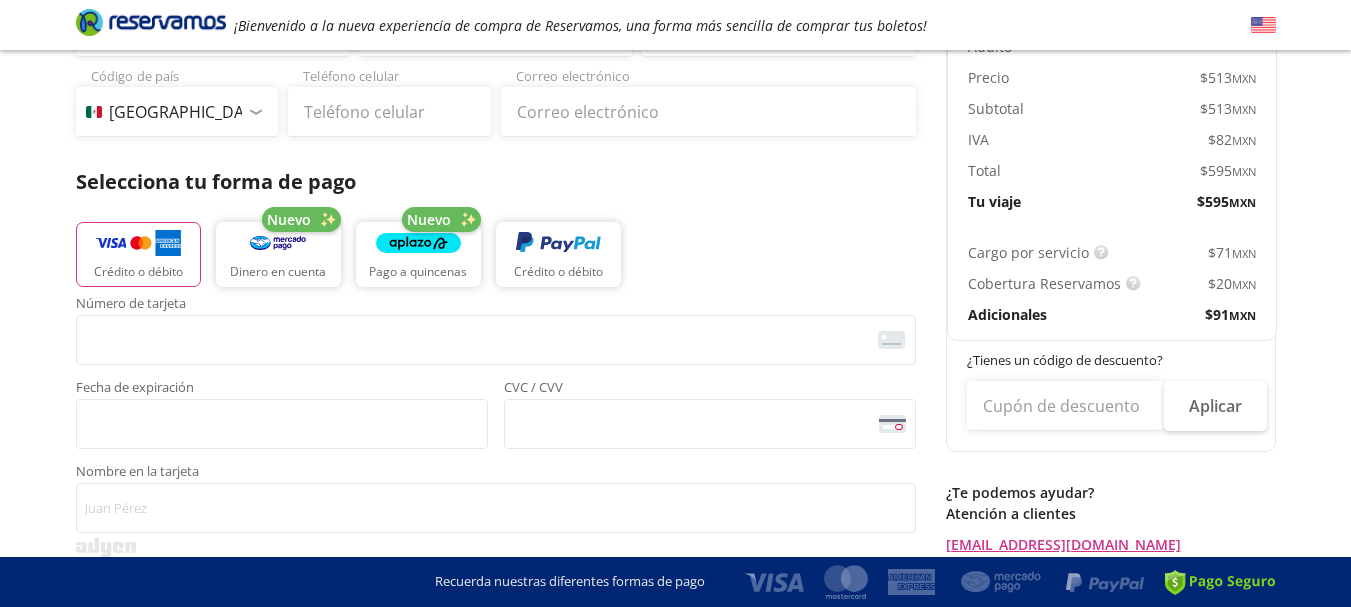 scroll, scrollTop: 0, scrollLeft: 0, axis: both 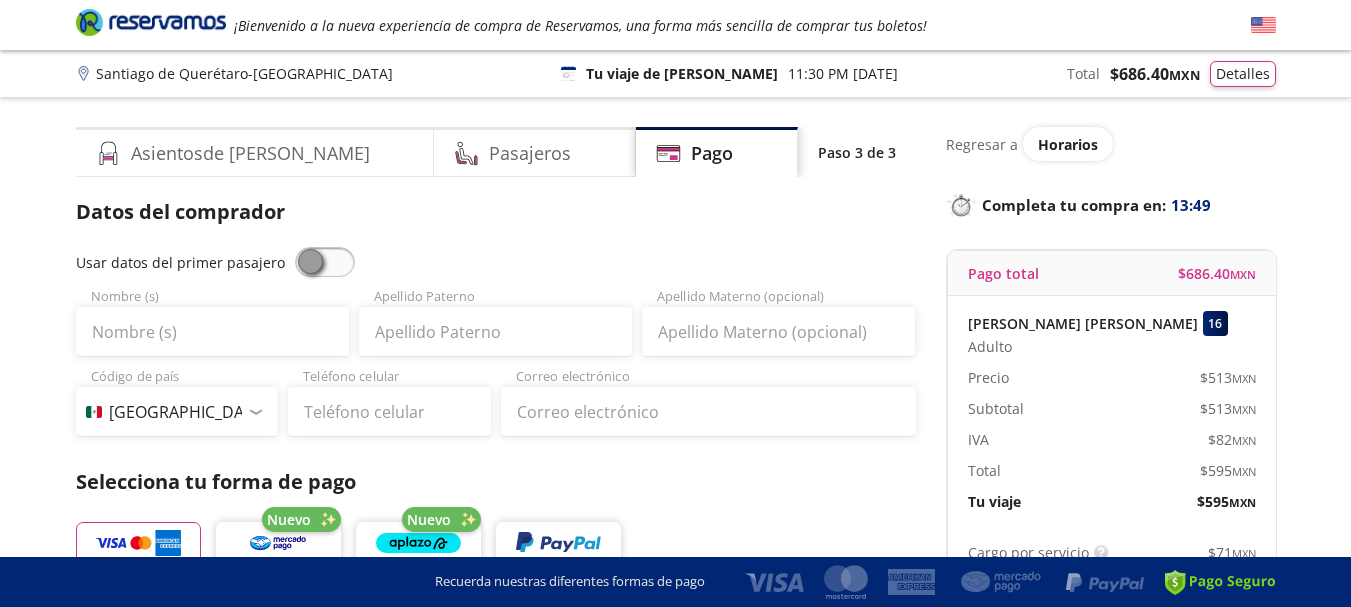 click at bounding box center [325, 262] 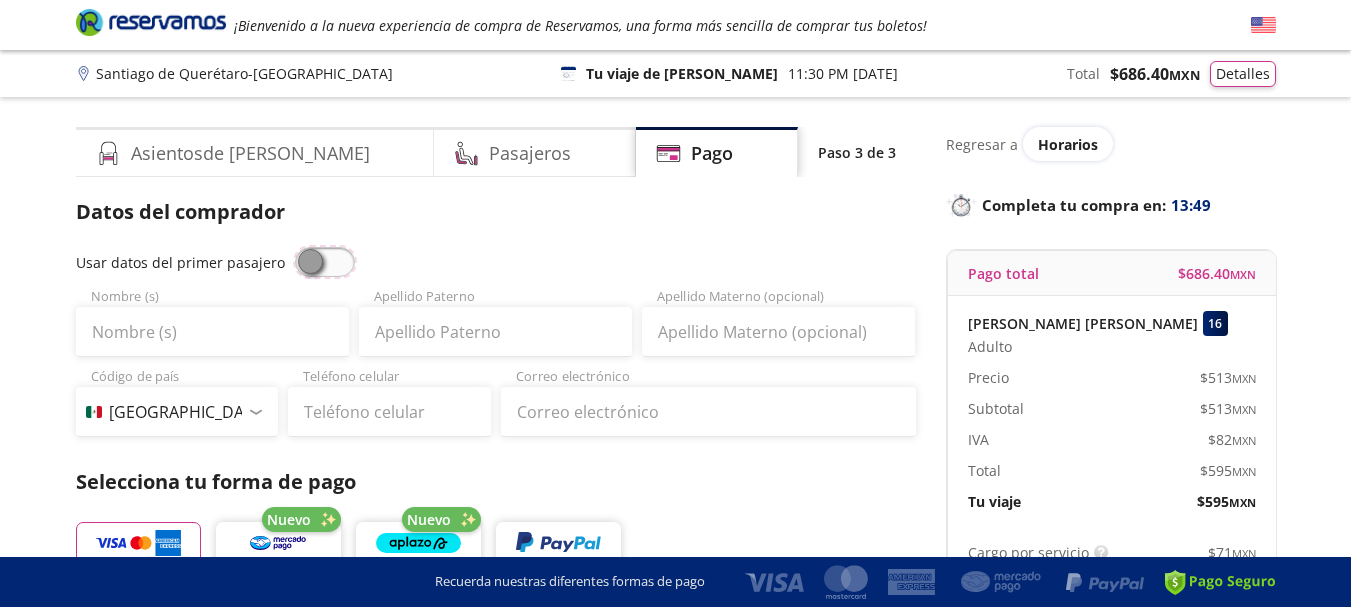 click at bounding box center [295, 247] 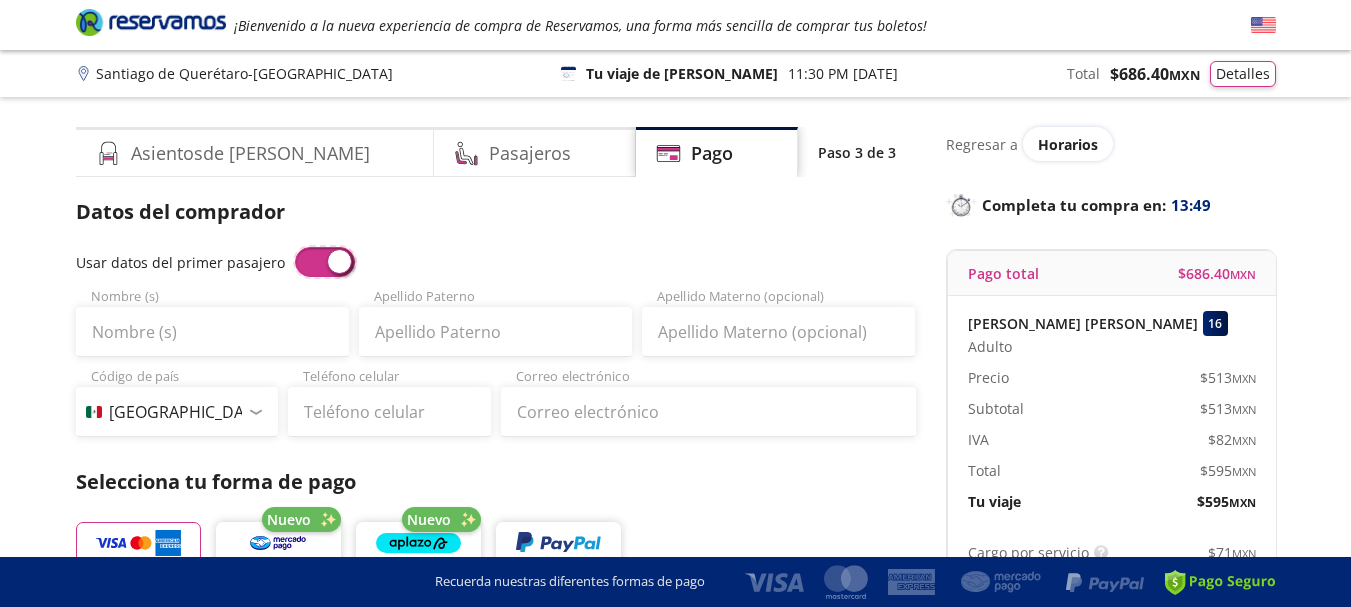 type on "[PERSON_NAME]" 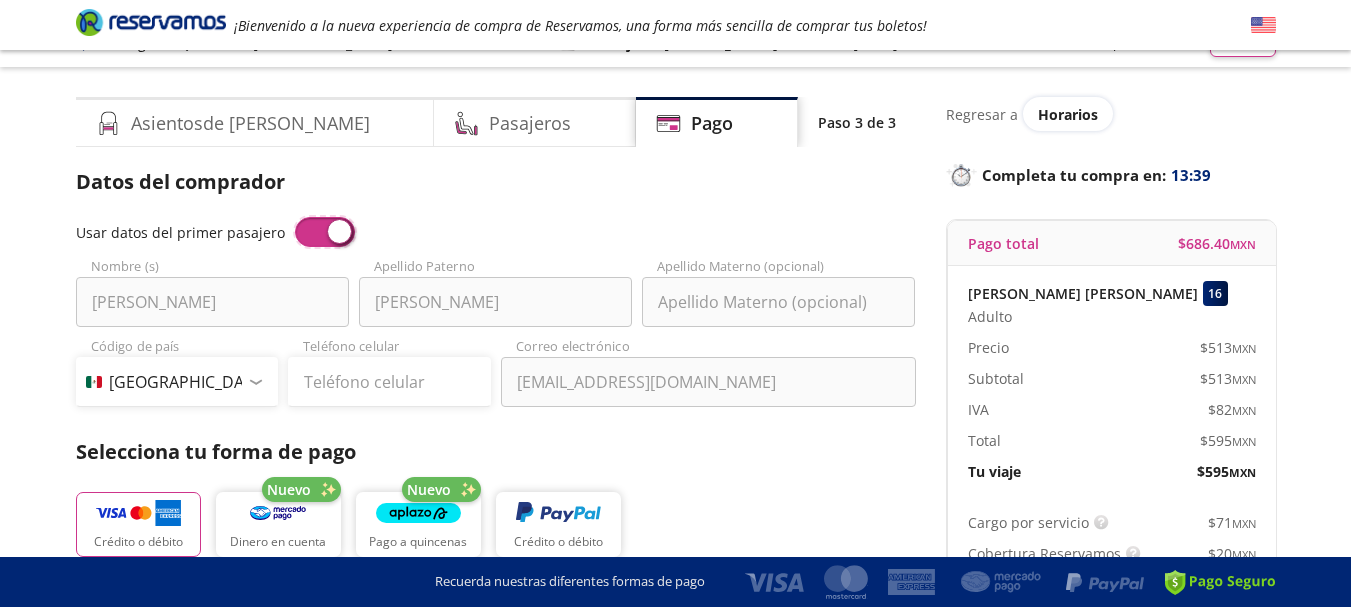 scroll, scrollTop: 0, scrollLeft: 0, axis: both 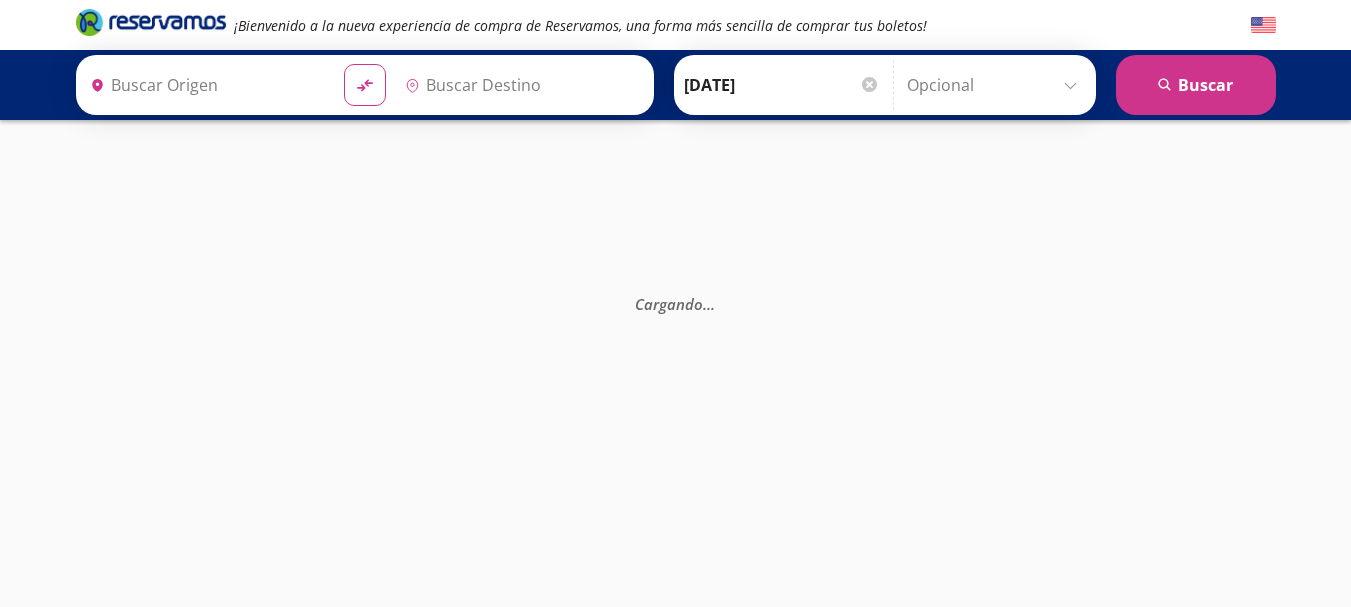 type on "[PERSON_NAME] de Querétaro, [GEOGRAPHIC_DATA]" 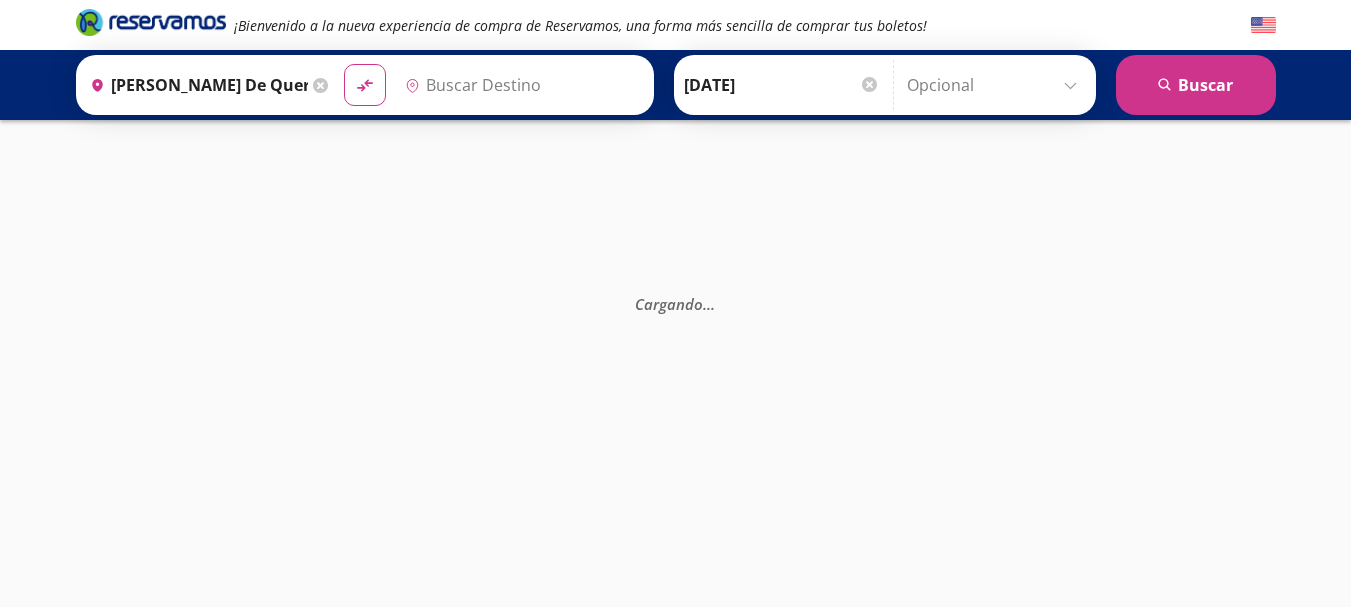 type on "[GEOGRAPHIC_DATA][PERSON_NAME] ([GEOGRAPHIC_DATA]), [GEOGRAPHIC_DATA]" 